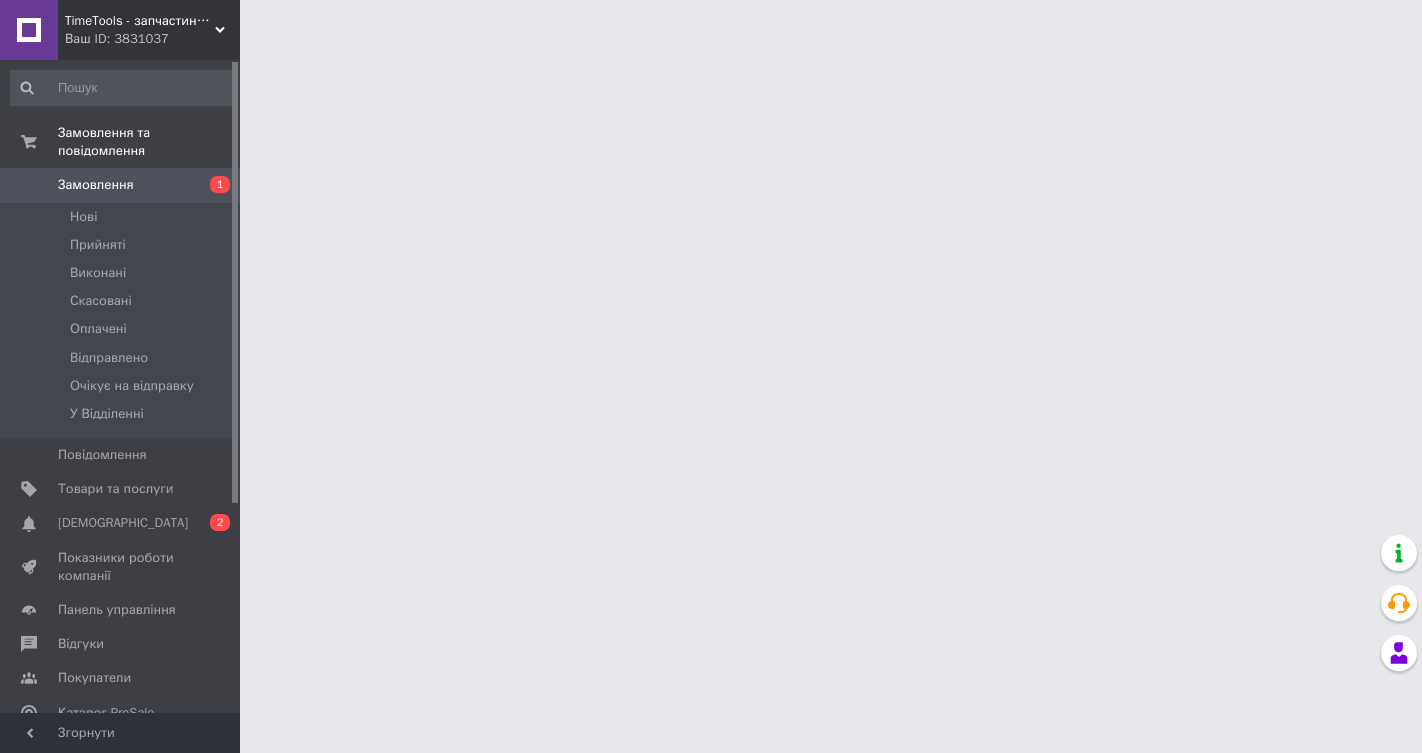 scroll, scrollTop: 0, scrollLeft: 0, axis: both 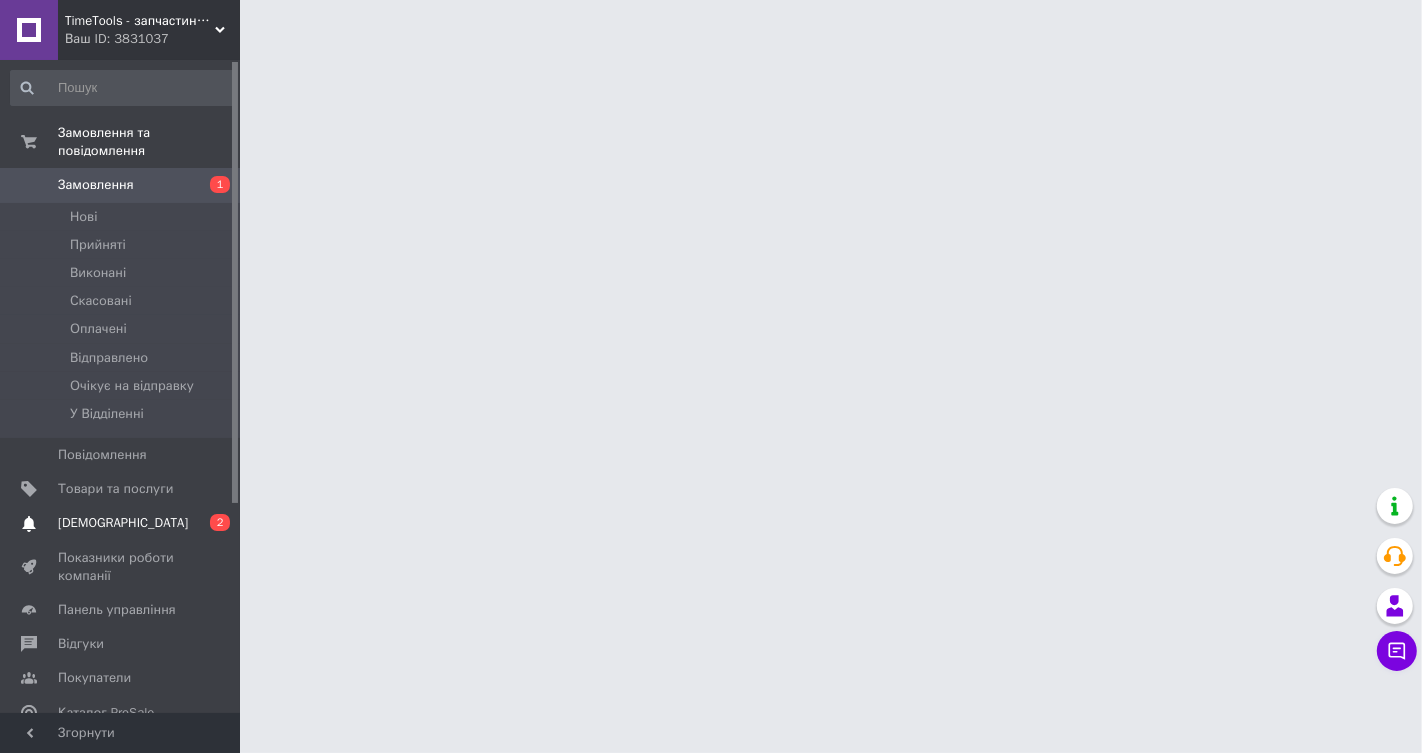 click on "[DEMOGRAPHIC_DATA]" at bounding box center [121, 523] 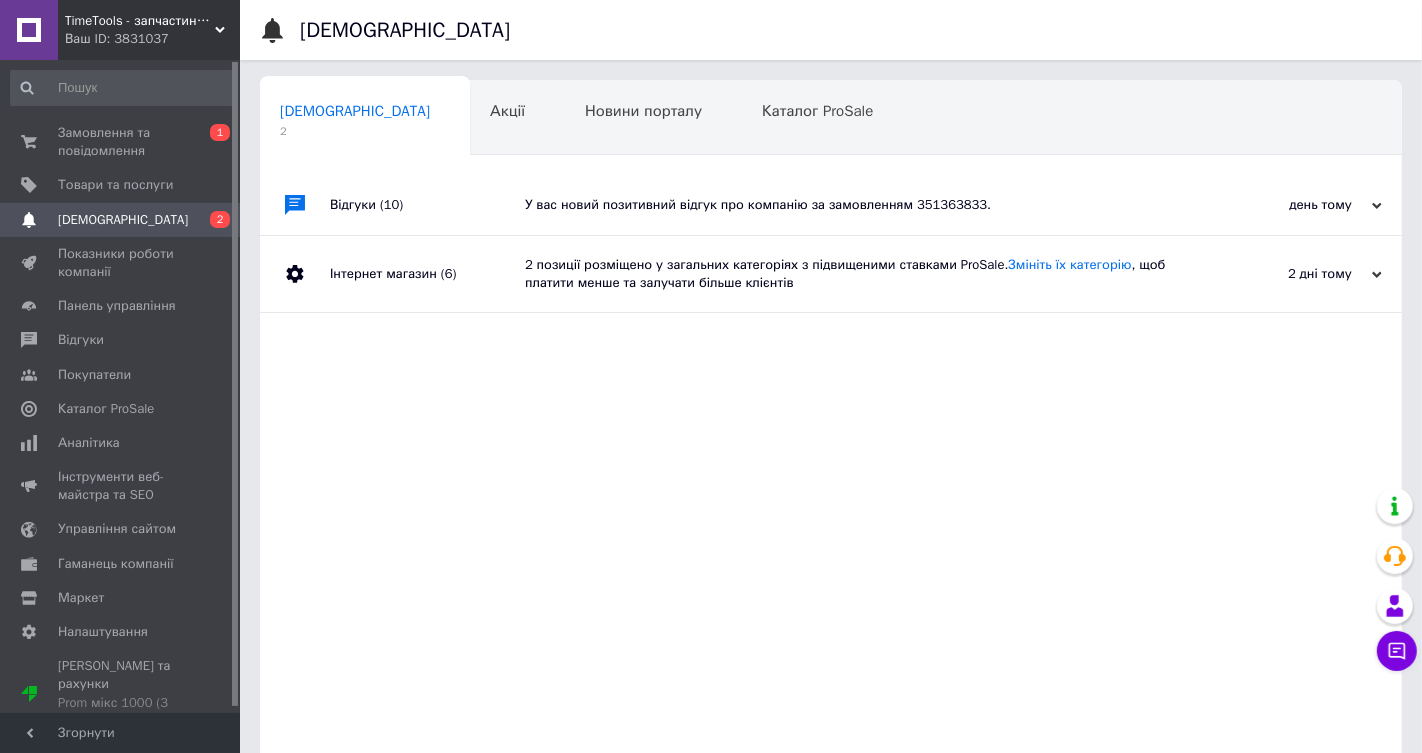 click on "Відгуки   (10)" at bounding box center [427, 205] 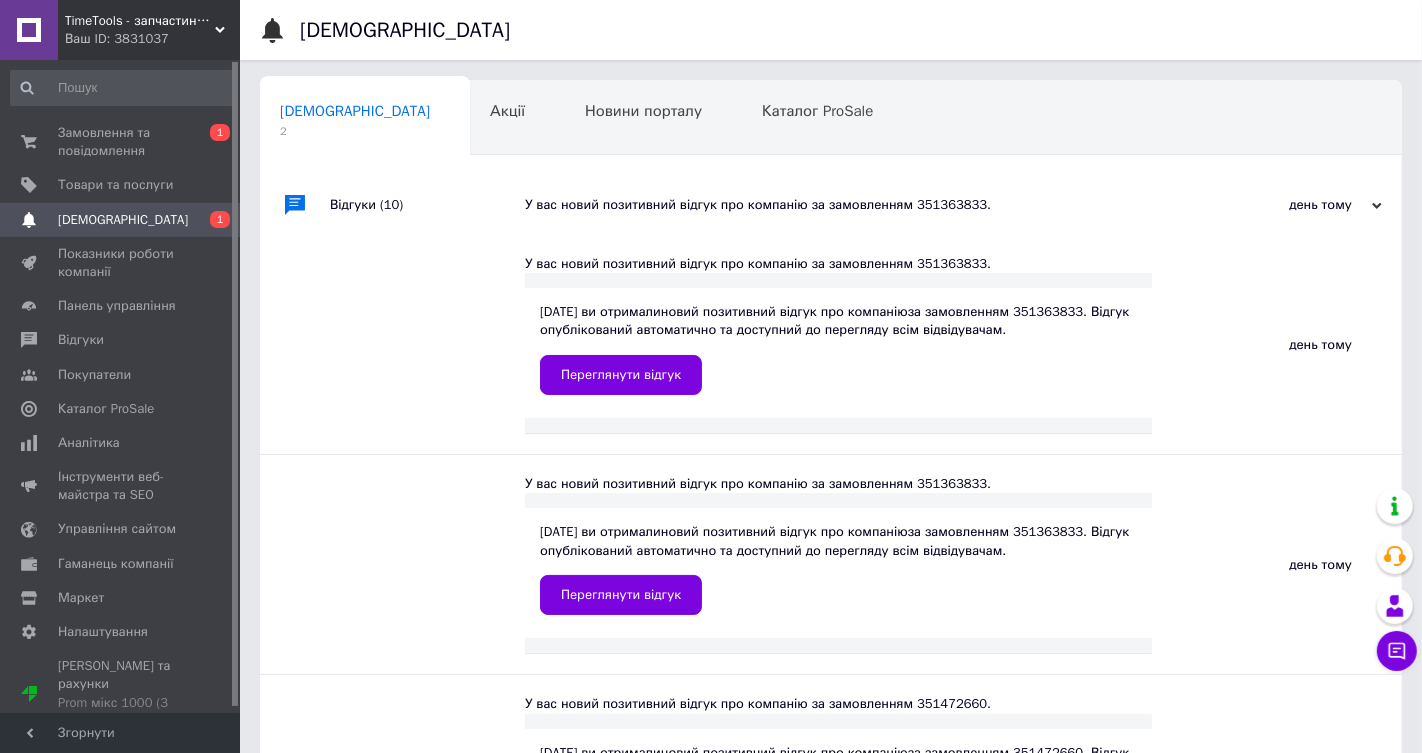 click on "Відгуки   (10)" at bounding box center [427, 205] 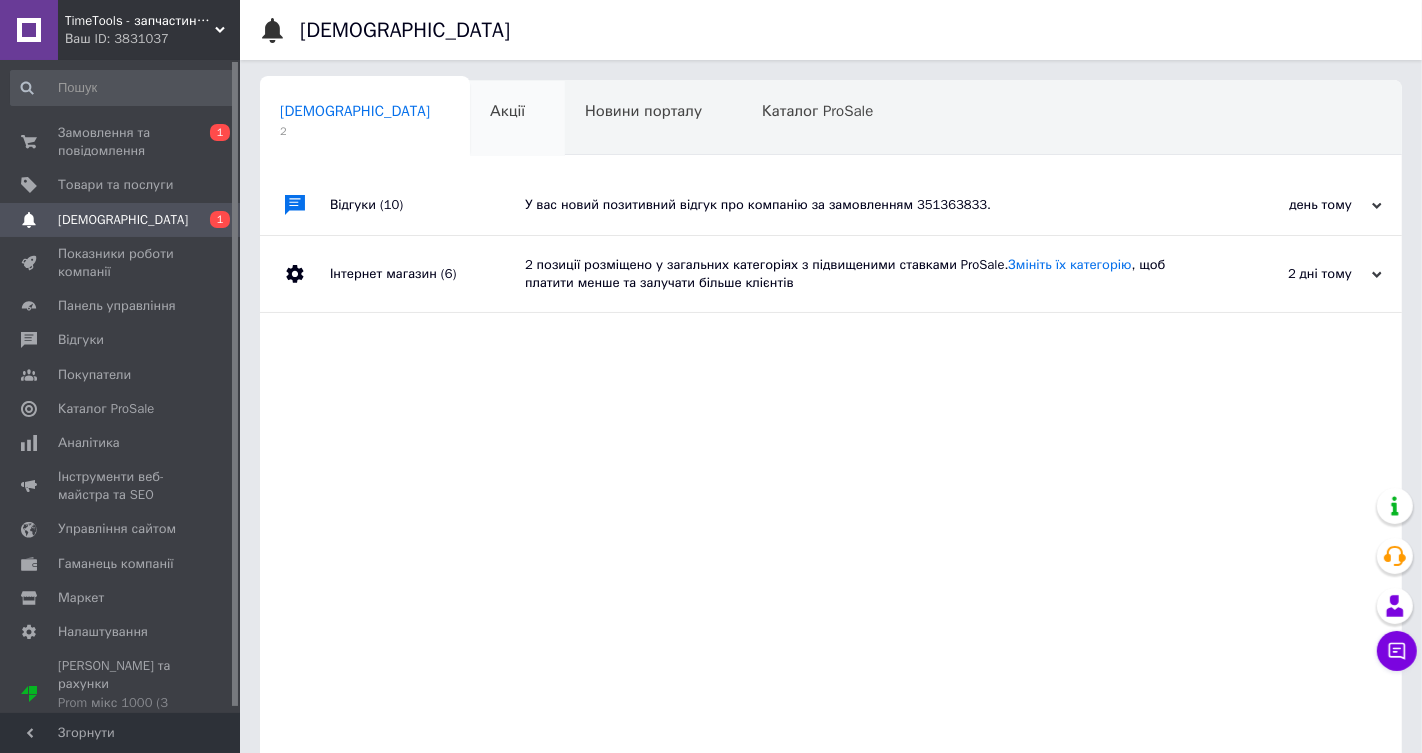 click on "Акції 0" at bounding box center [517, 119] 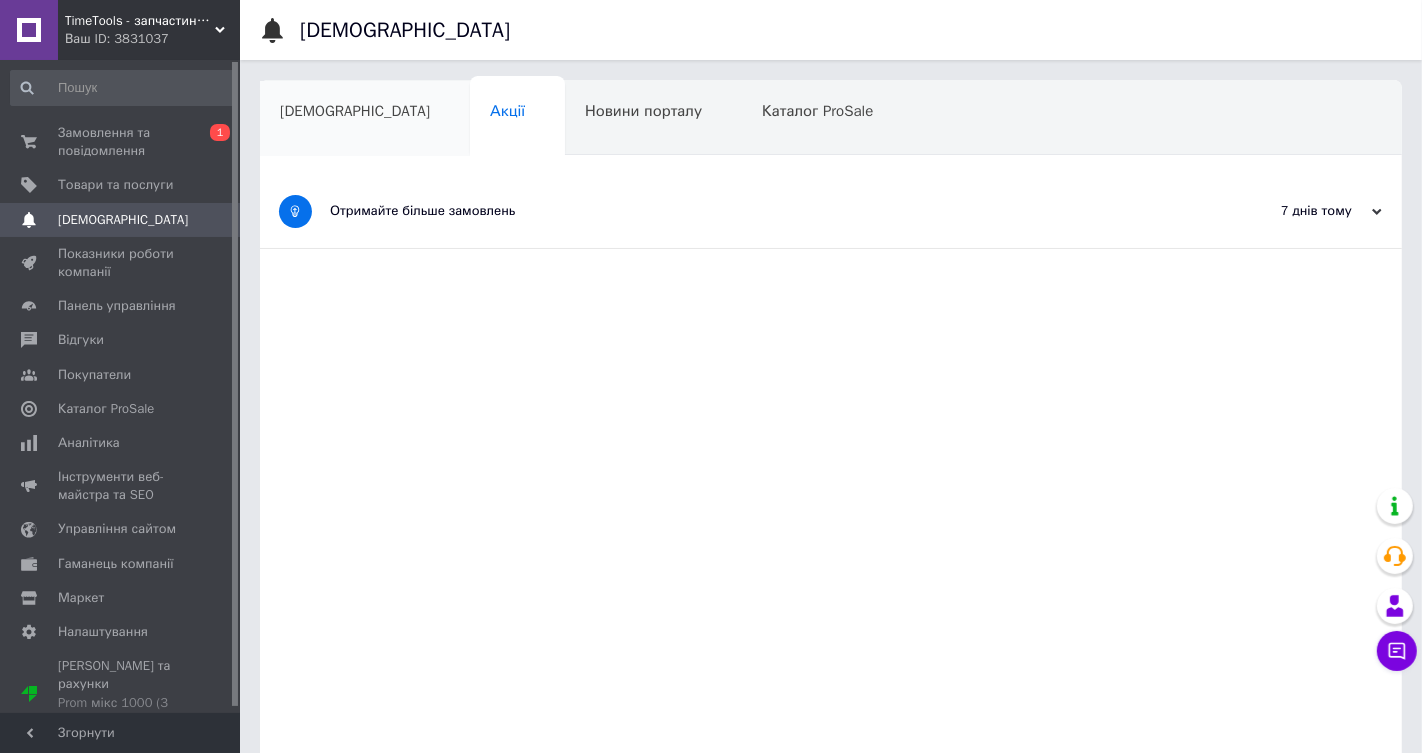 click on "[DEMOGRAPHIC_DATA]" at bounding box center [355, 111] 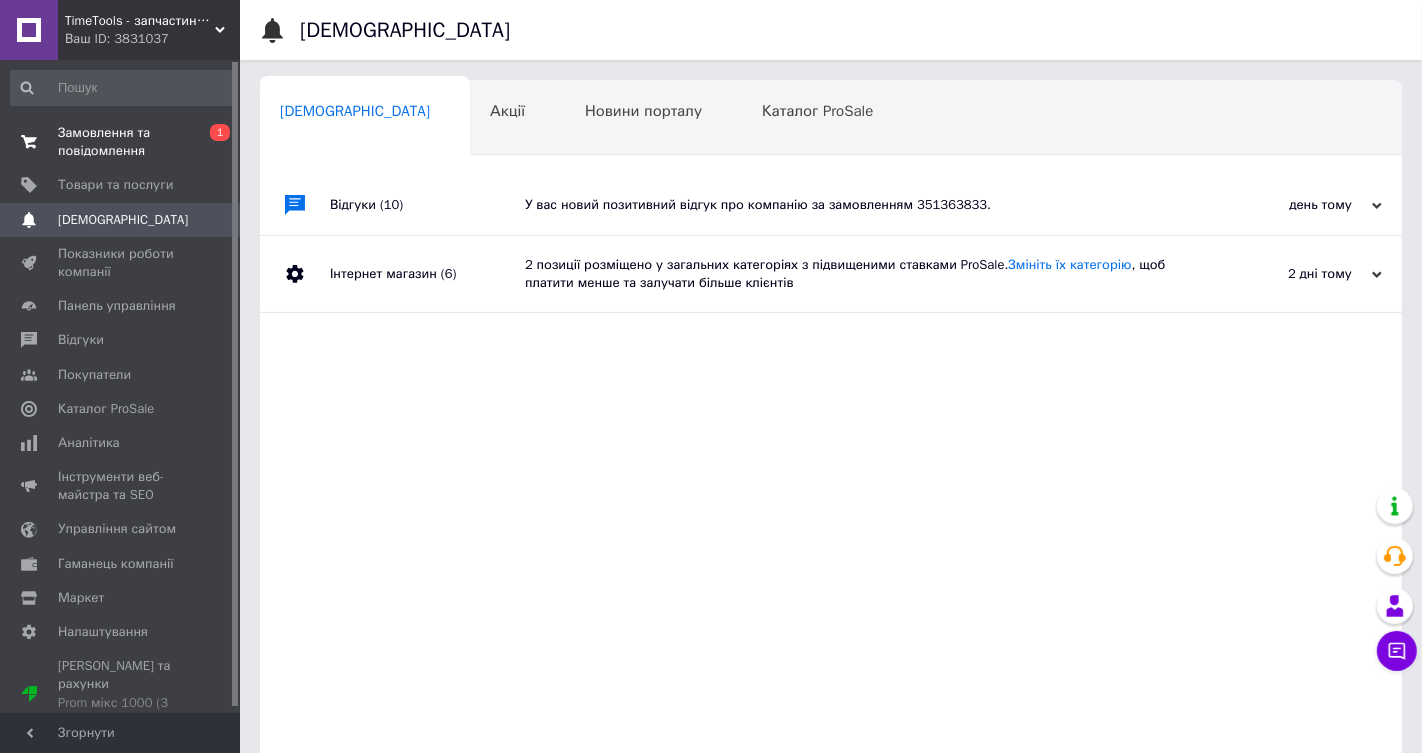 click on "Замовлення та повідомлення" at bounding box center (121, 142) 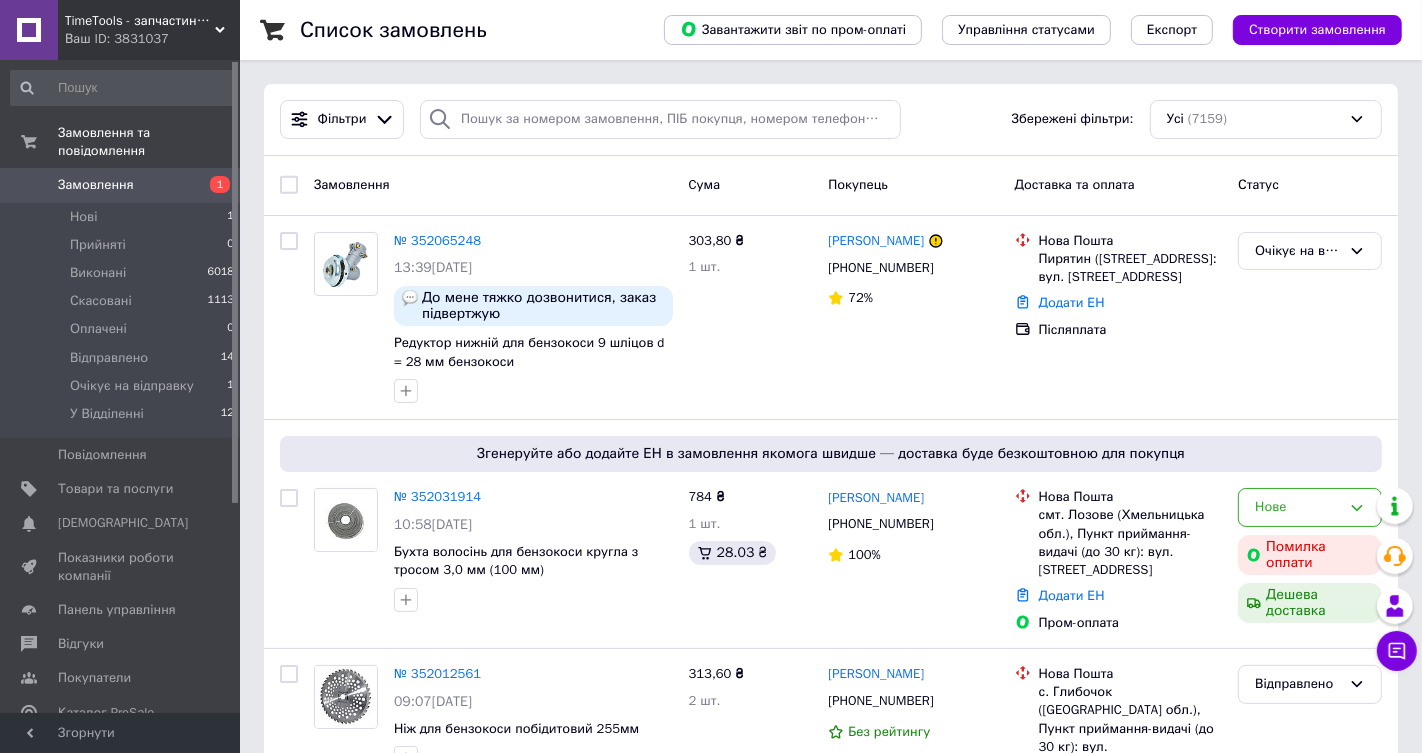 click on "Замовлення" at bounding box center [121, 185] 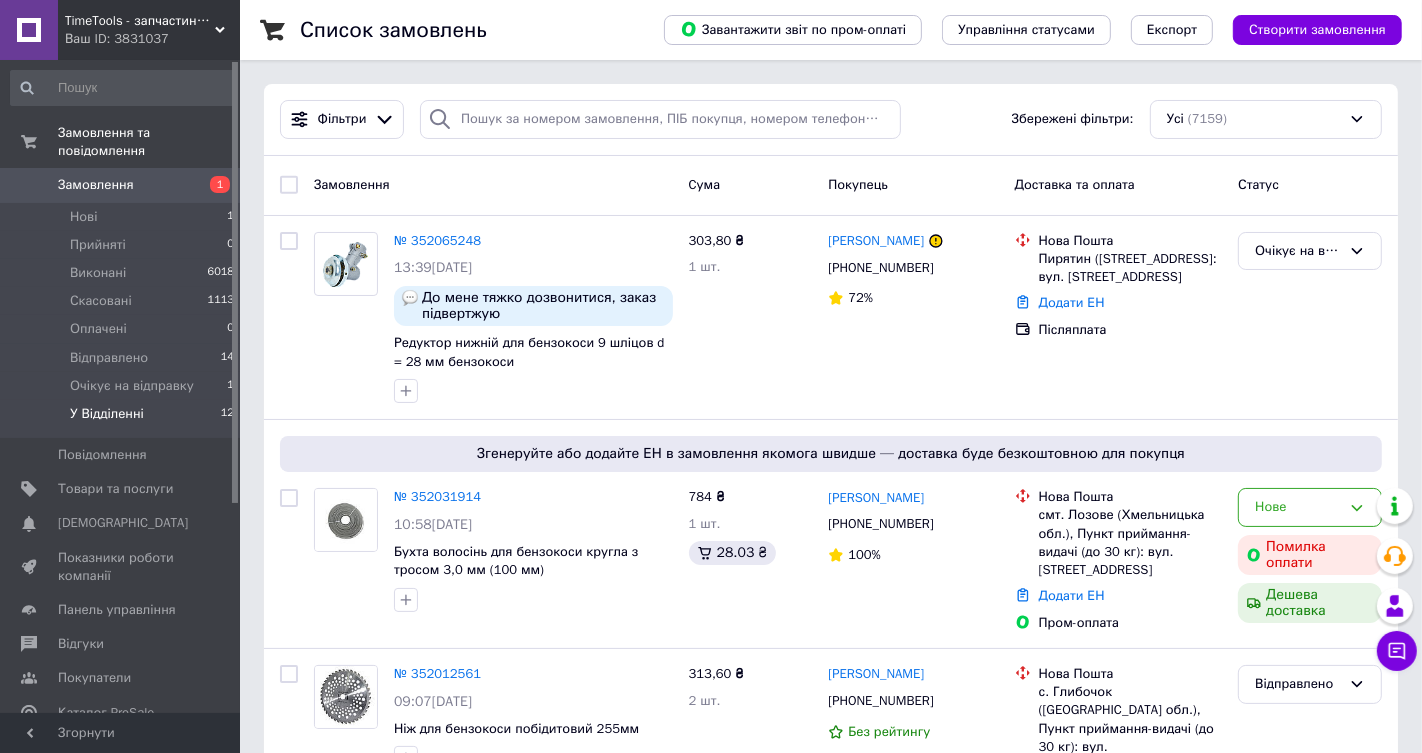 click on "У Відділенні 12" at bounding box center [123, 419] 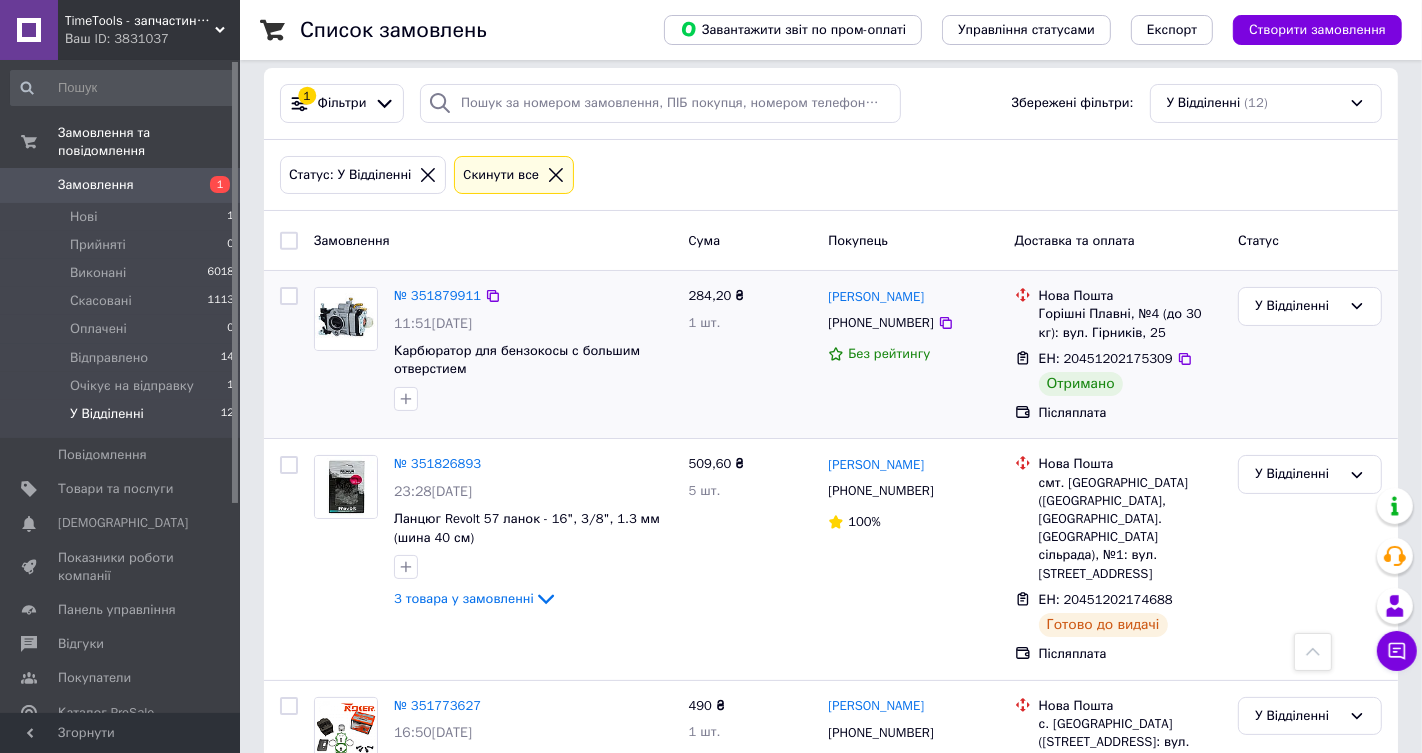 scroll, scrollTop: 0, scrollLeft: 0, axis: both 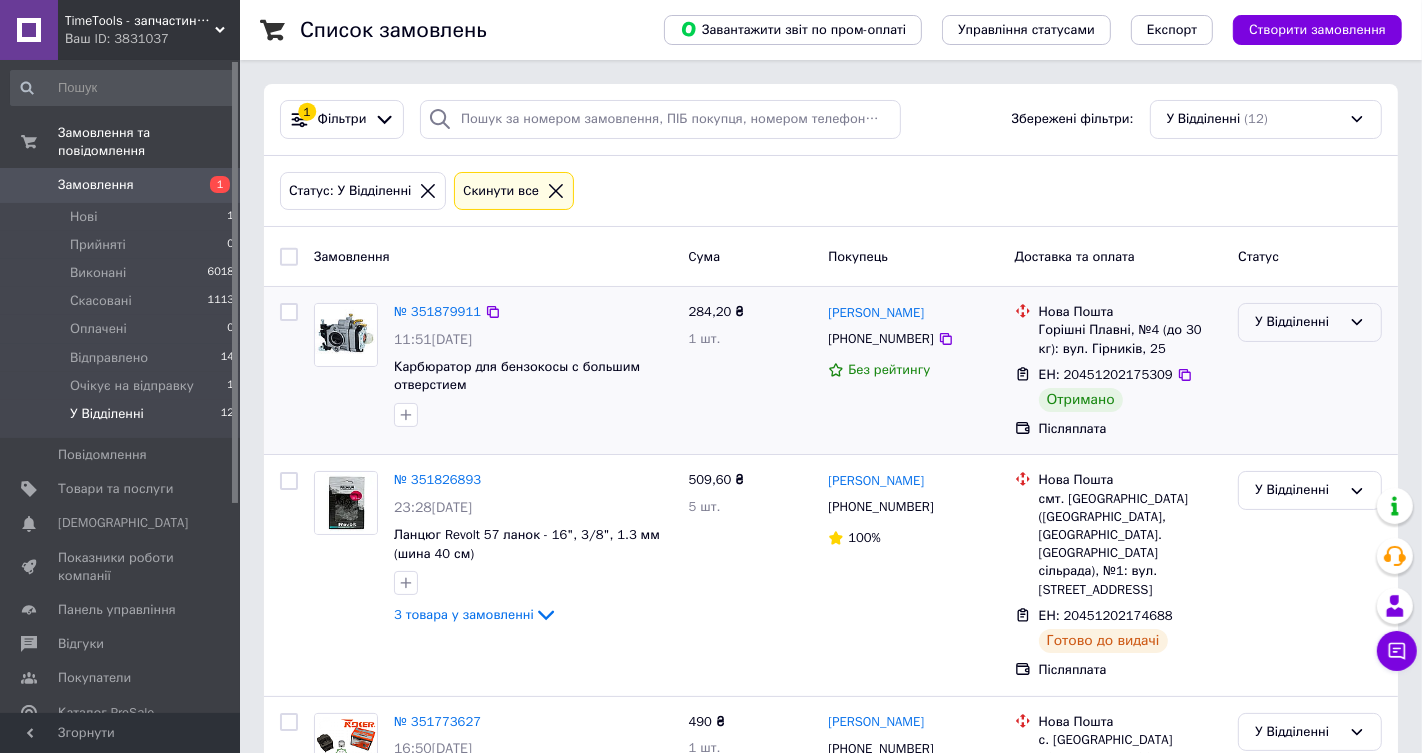 click on "У Відділенні" at bounding box center (1310, 322) 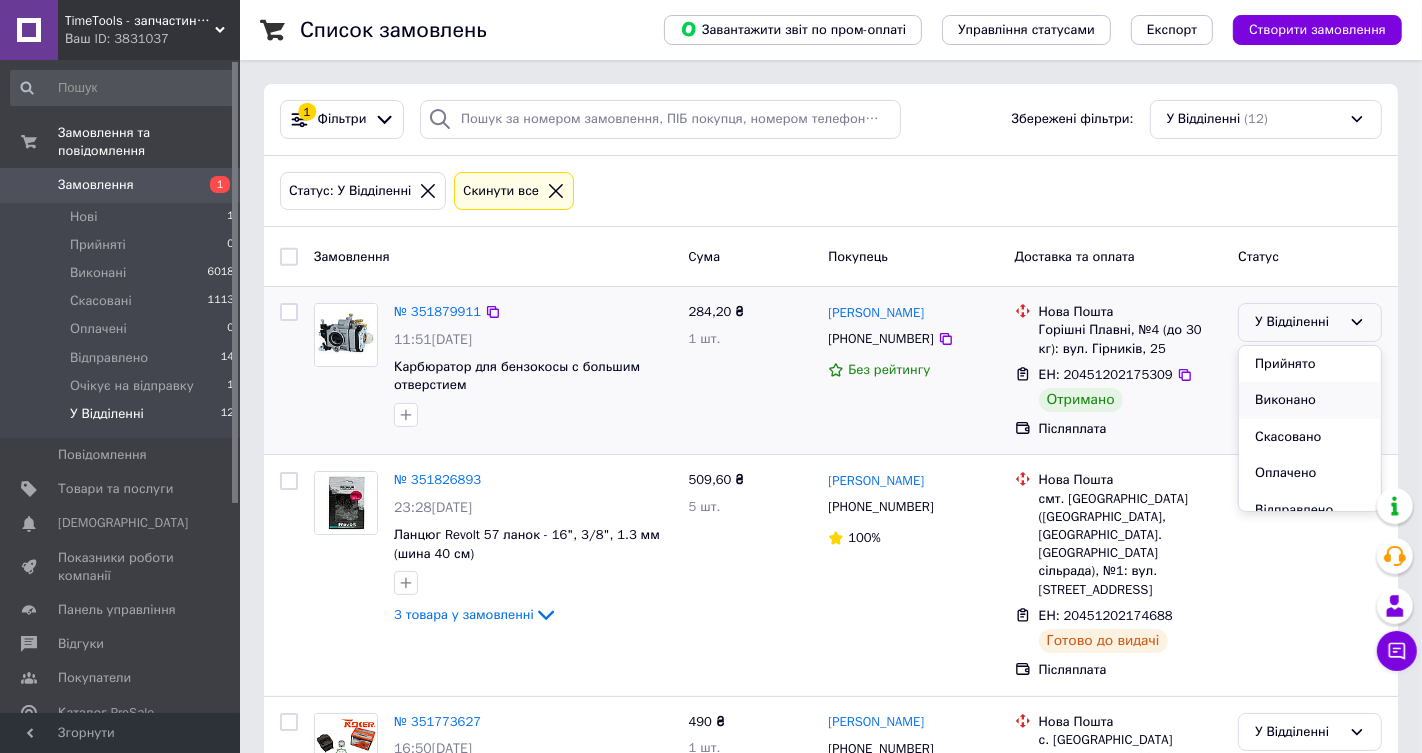 click on "Виконано" at bounding box center [1310, 400] 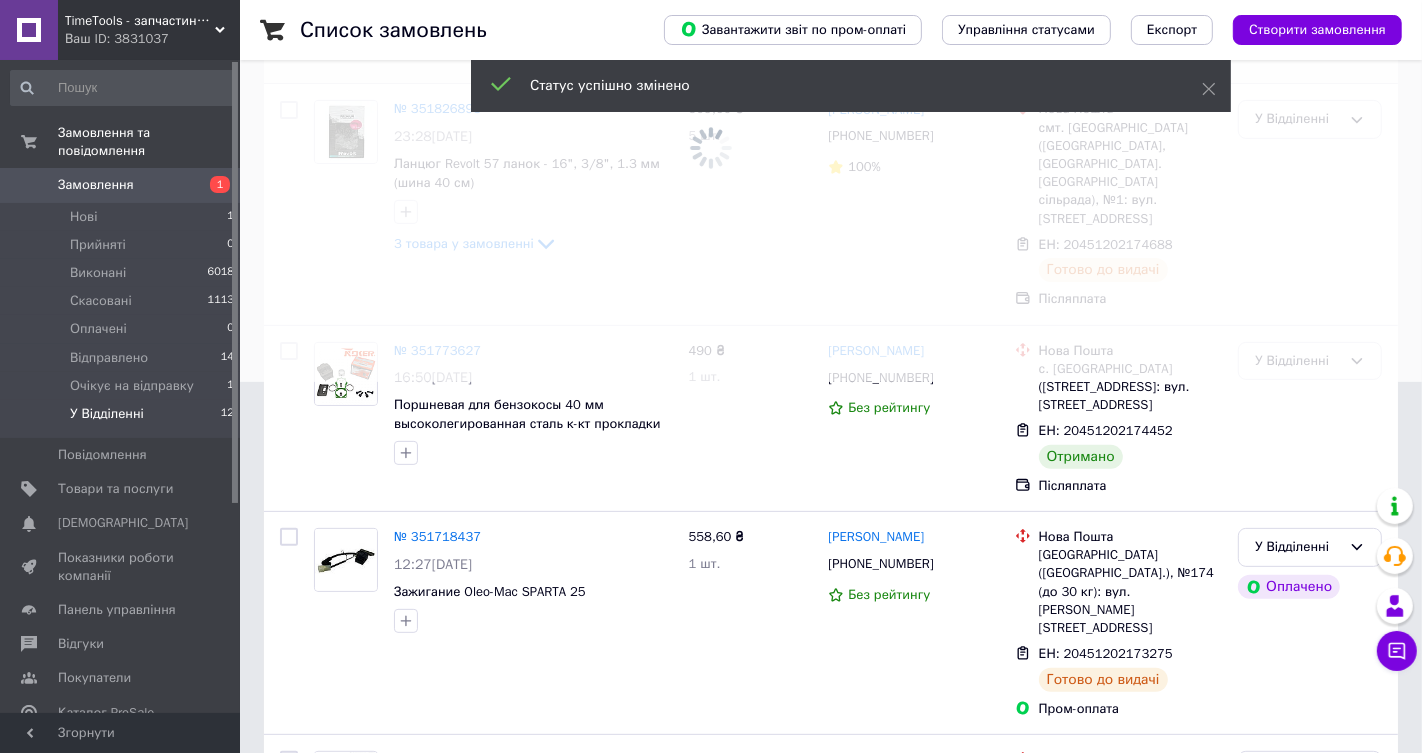 scroll, scrollTop: 372, scrollLeft: 0, axis: vertical 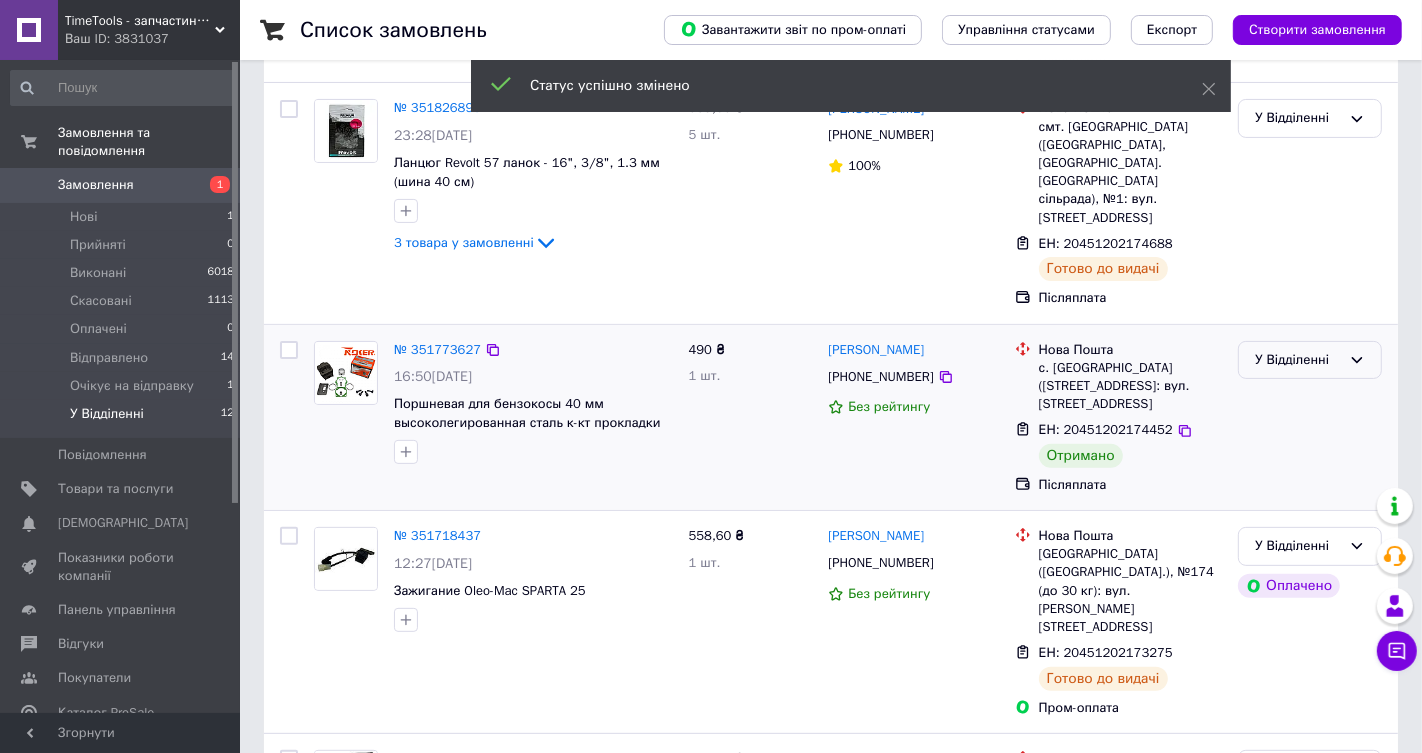 click on "У Відділенні" at bounding box center (1298, 360) 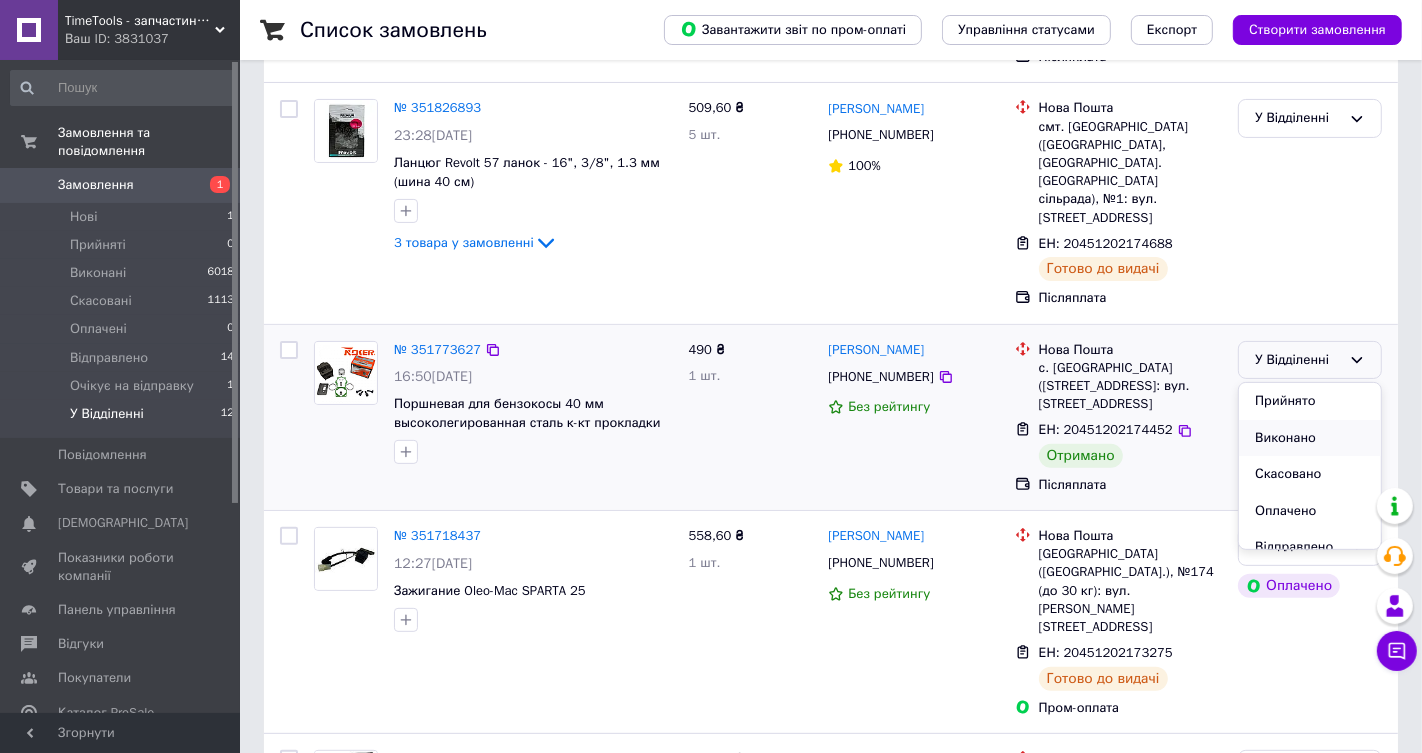 click on "Виконано" at bounding box center (1310, 438) 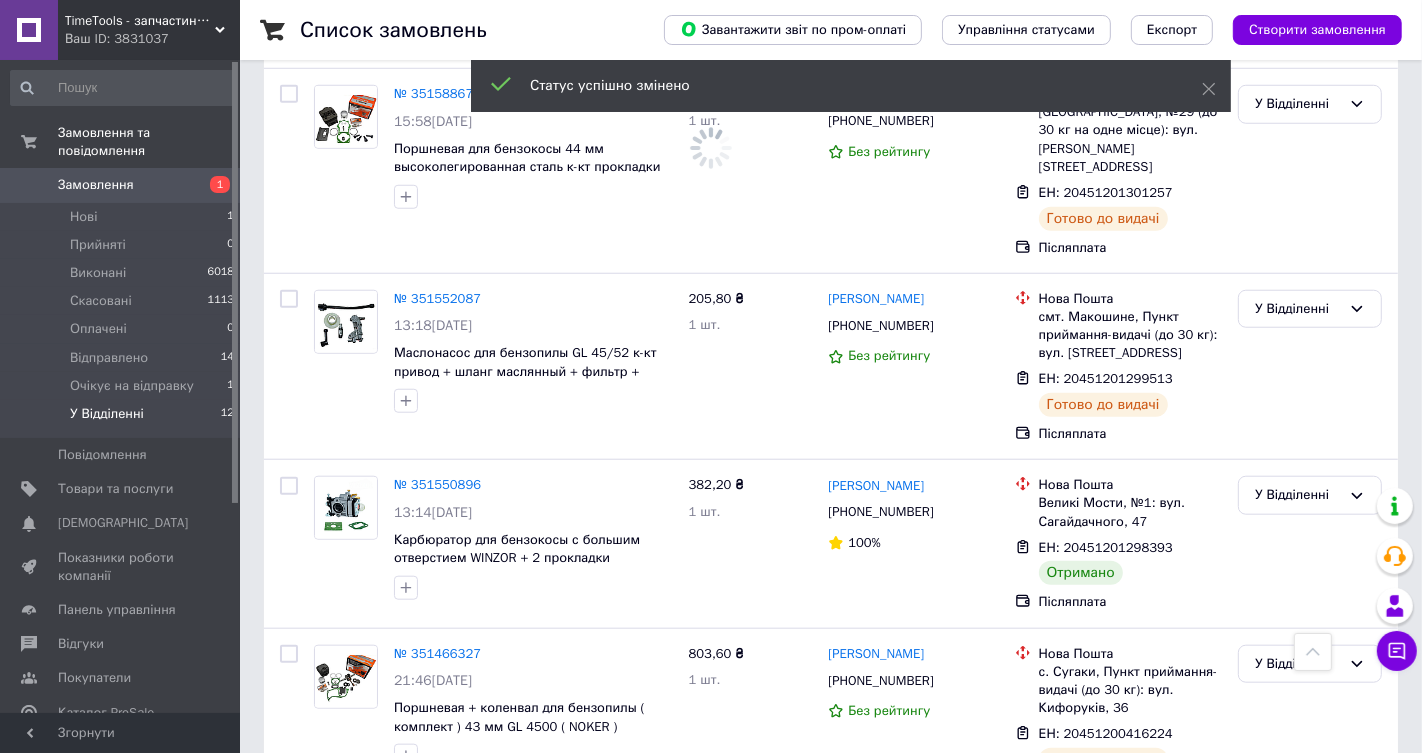 scroll, scrollTop: 1440, scrollLeft: 0, axis: vertical 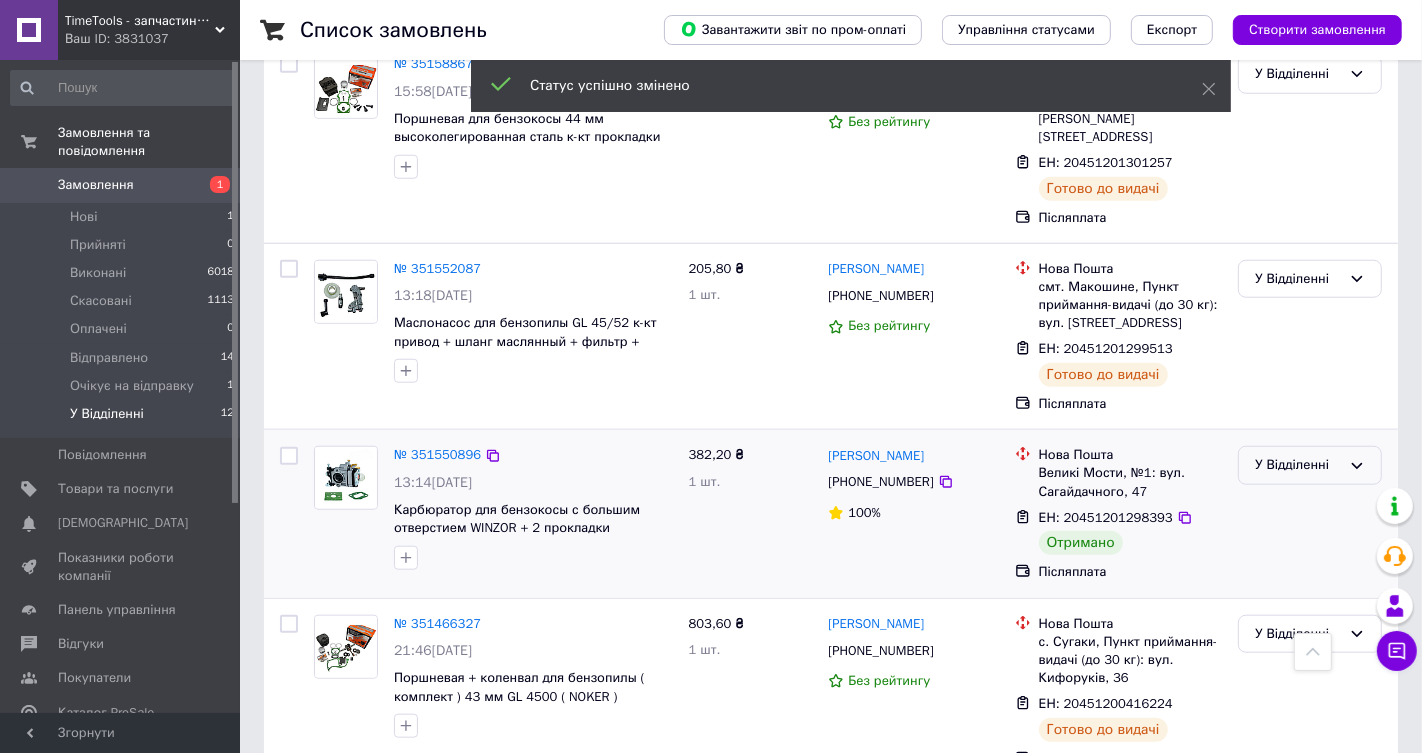 click on "У Відділенні" at bounding box center (1310, 465) 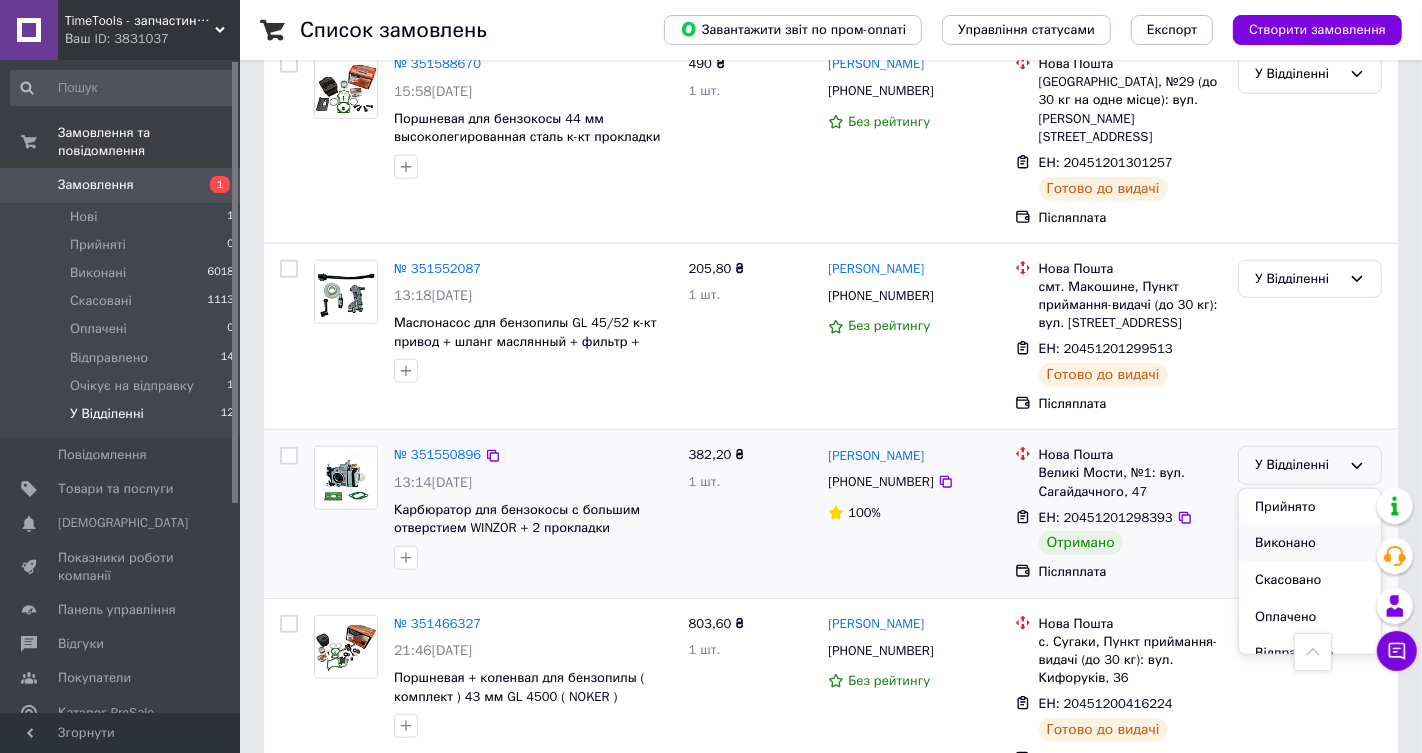 click on "Виконано" at bounding box center (1310, 543) 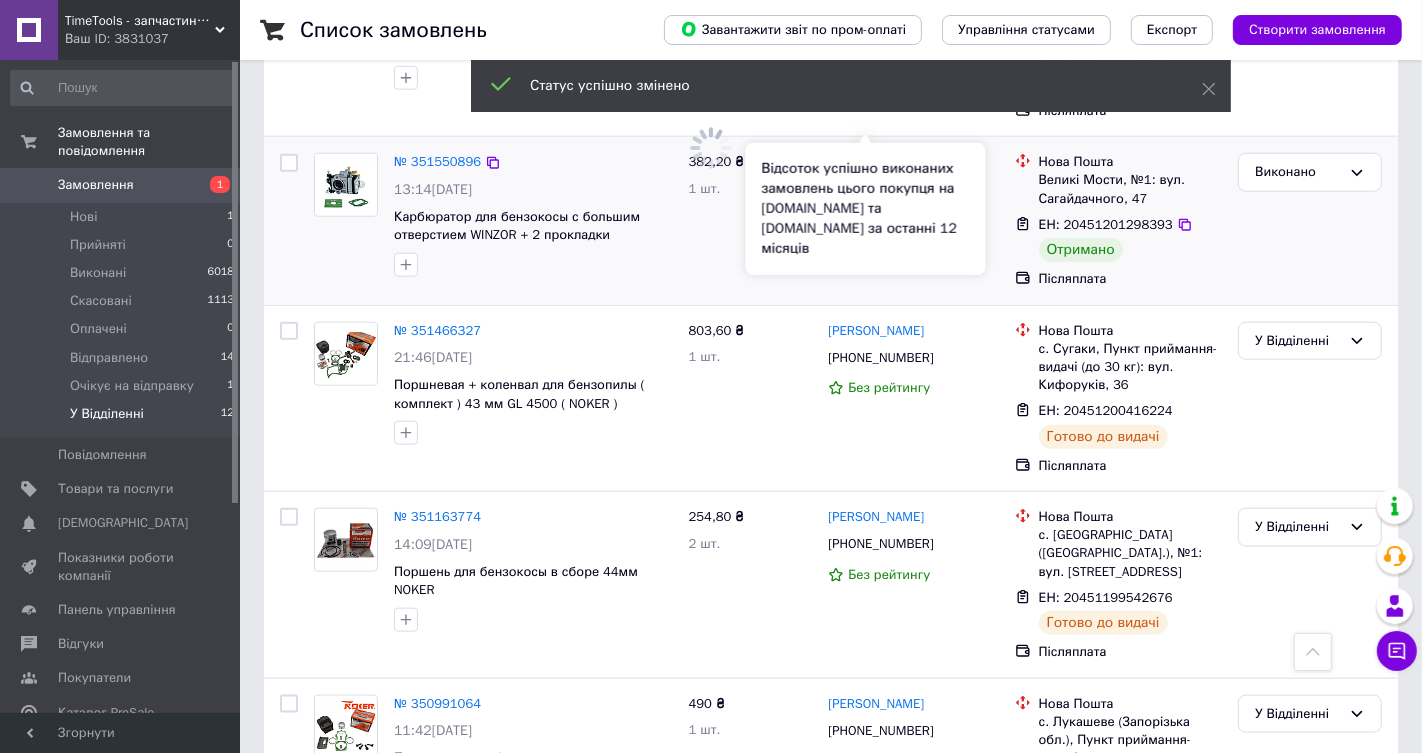 scroll, scrollTop: 1787, scrollLeft: 0, axis: vertical 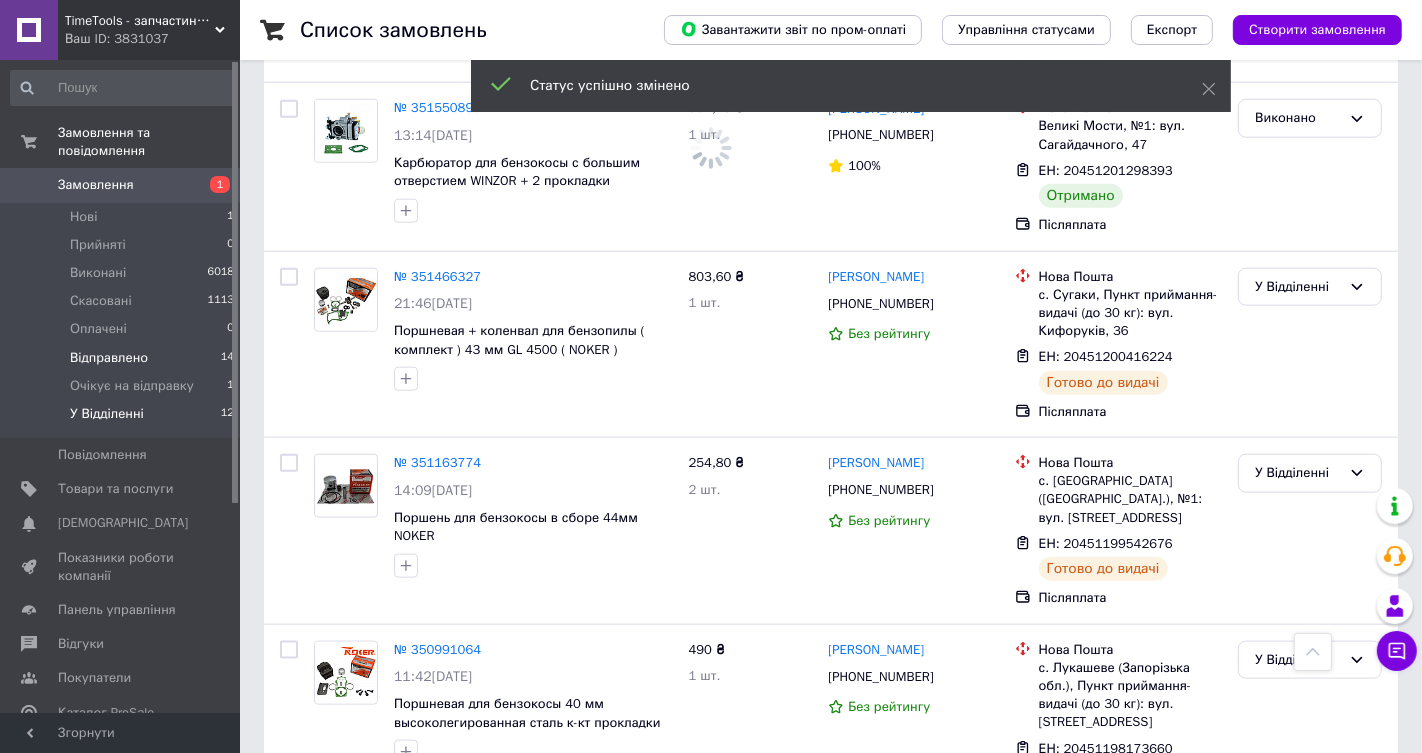 click on "Відправлено 14" at bounding box center (123, 358) 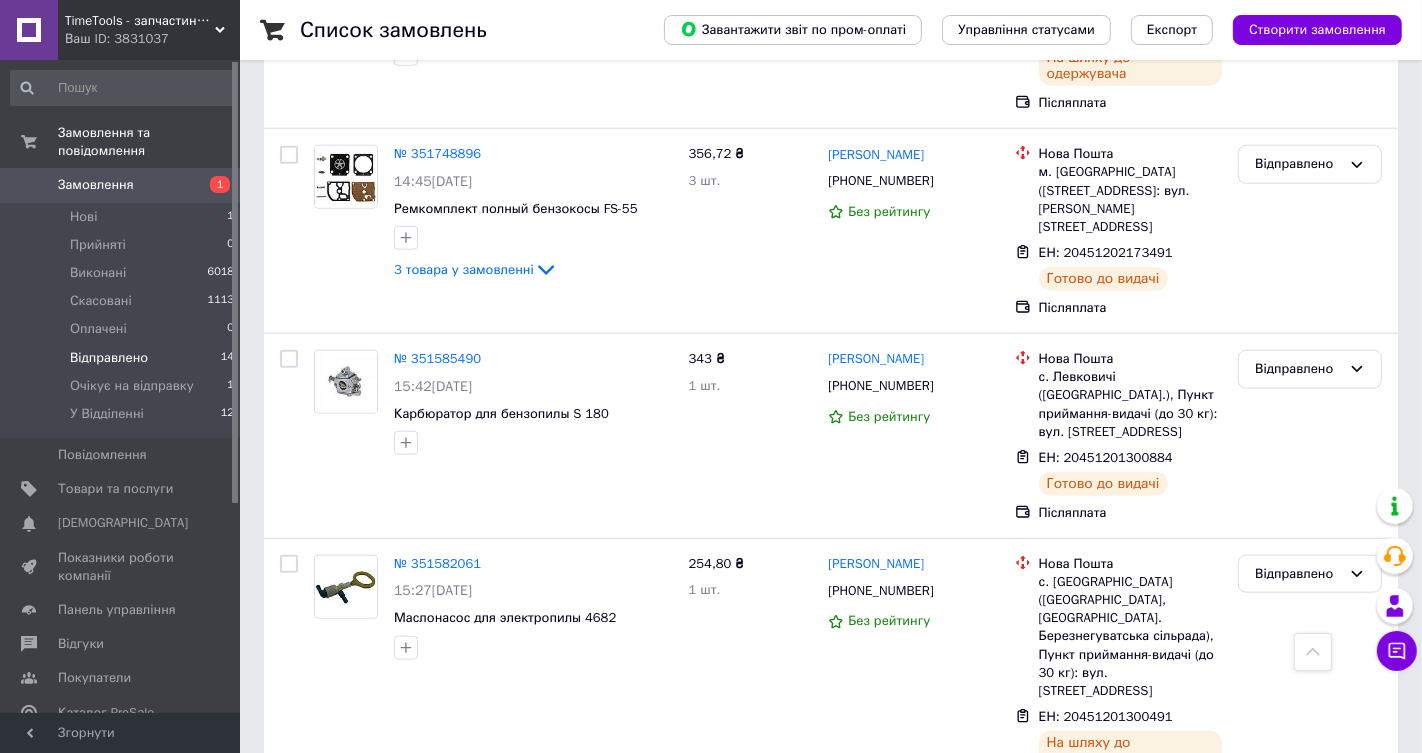 scroll, scrollTop: 1688, scrollLeft: 0, axis: vertical 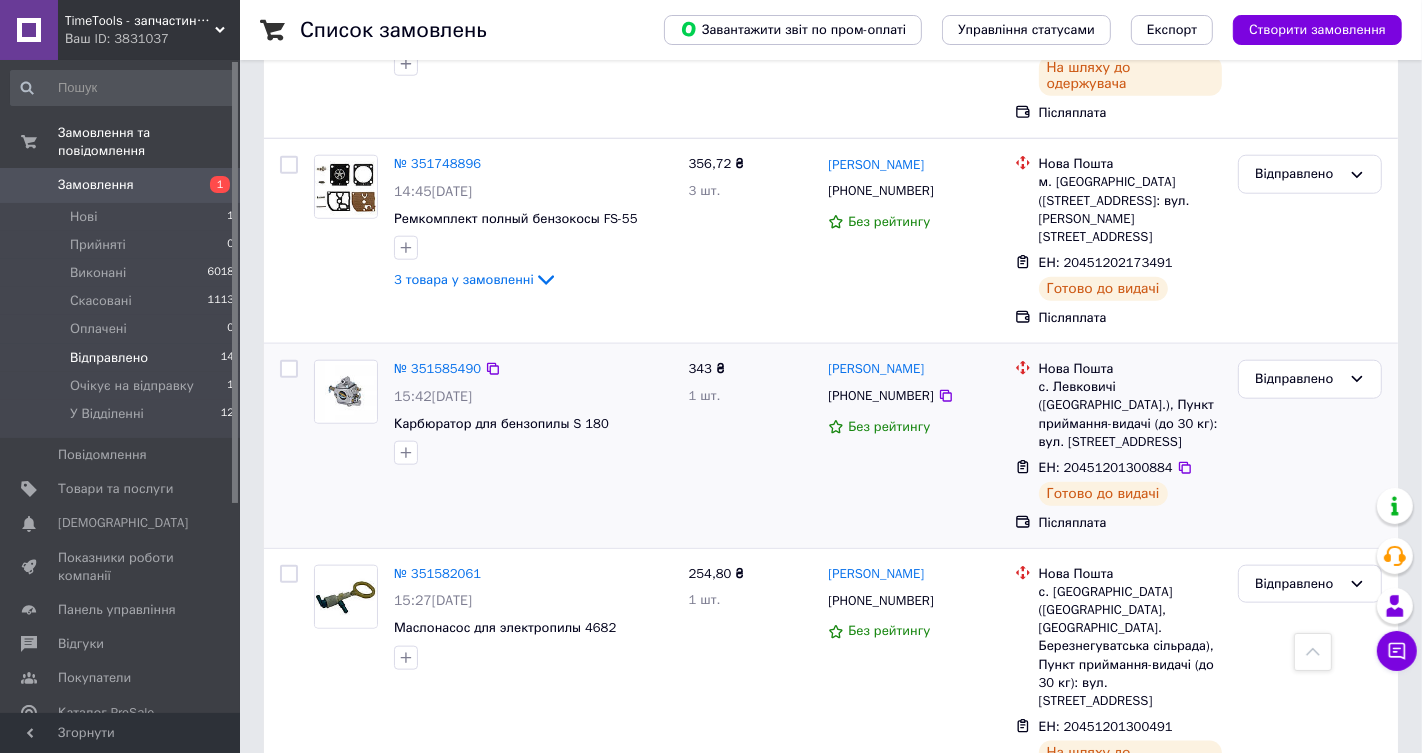 click on "Відправлено" at bounding box center (1310, 446) 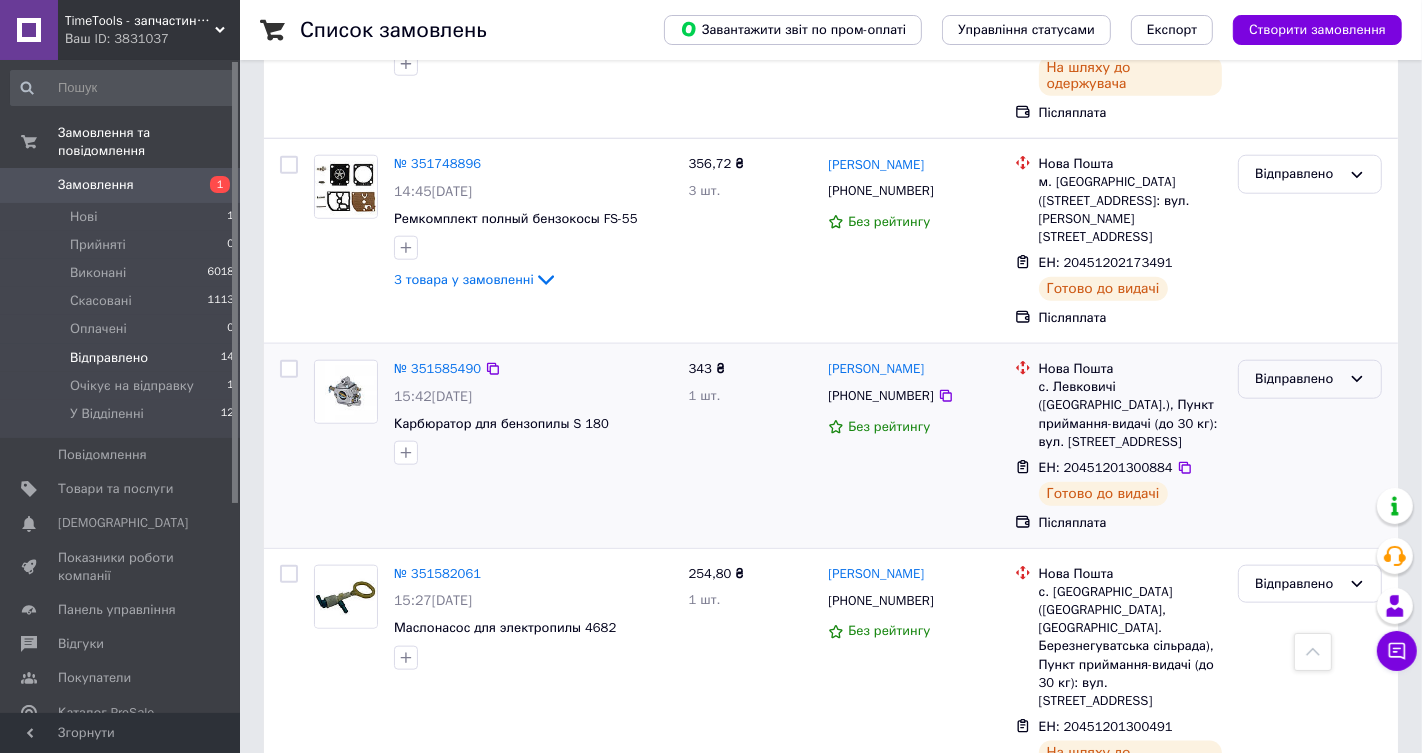 click on "Відправлено" at bounding box center (1310, 379) 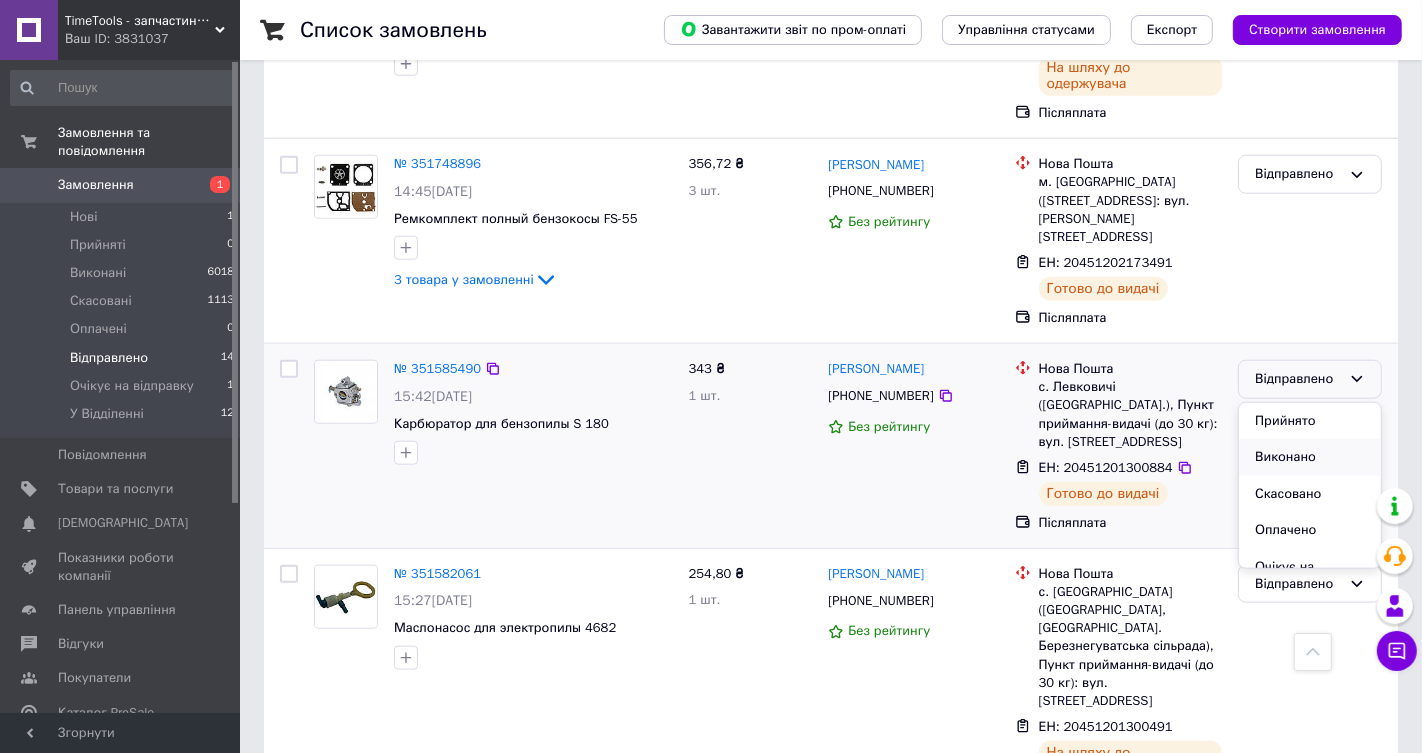 scroll, scrollTop: 73, scrollLeft: 0, axis: vertical 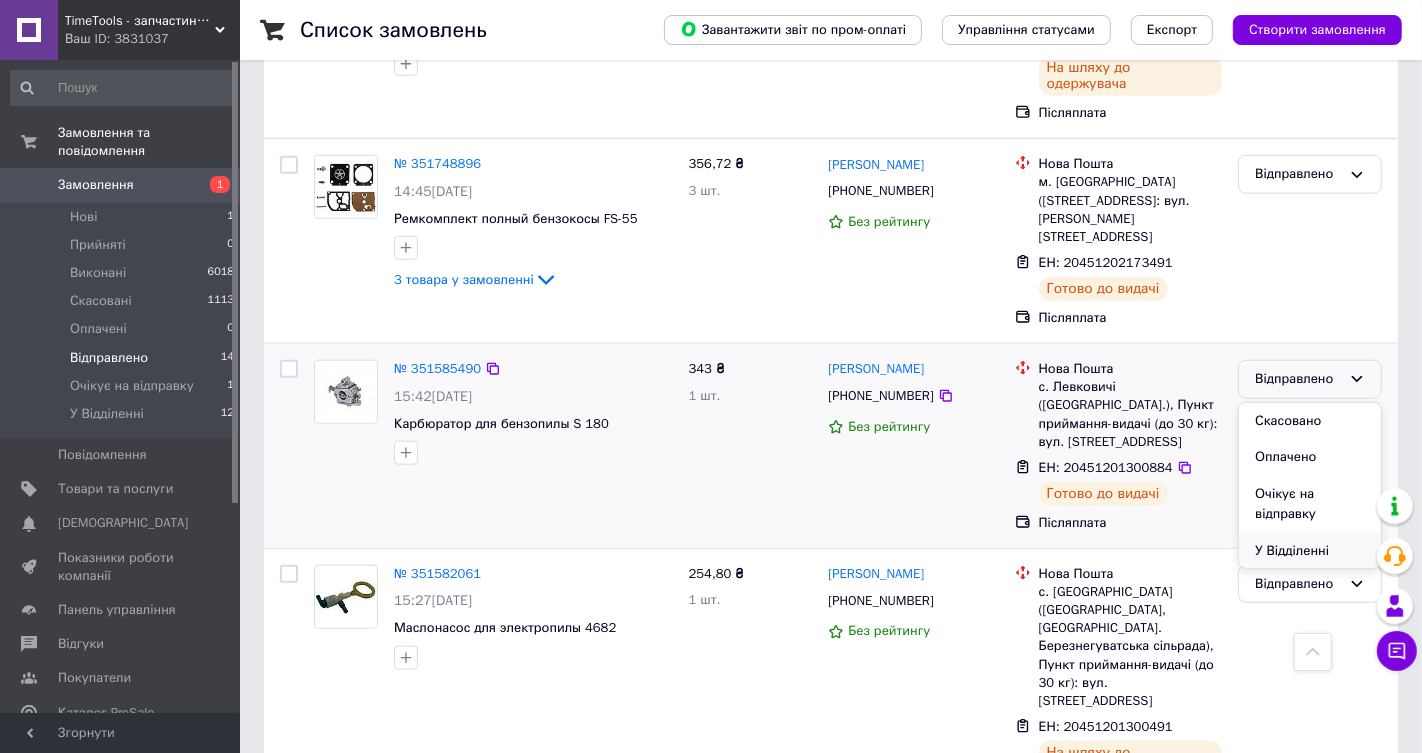 click on "У Відділенні" at bounding box center (1310, 551) 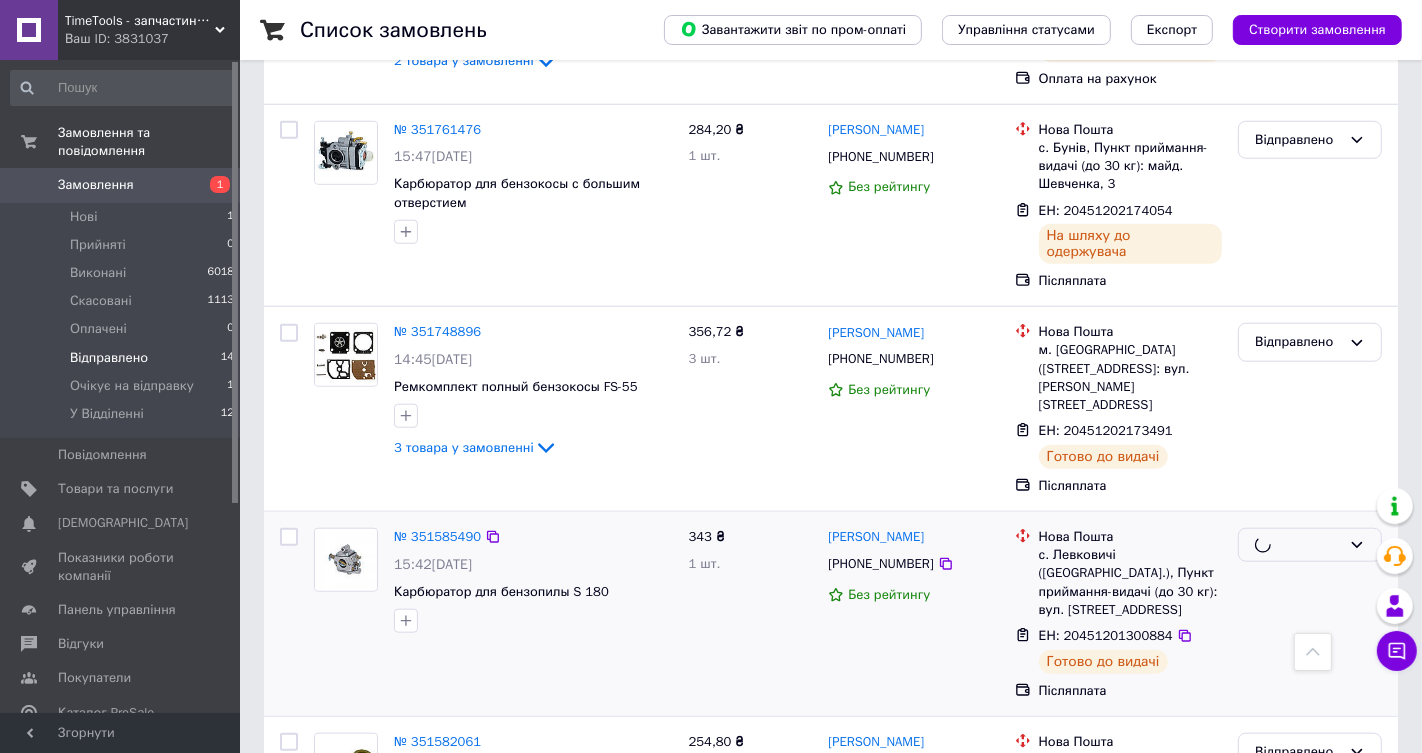 scroll, scrollTop: 1487, scrollLeft: 0, axis: vertical 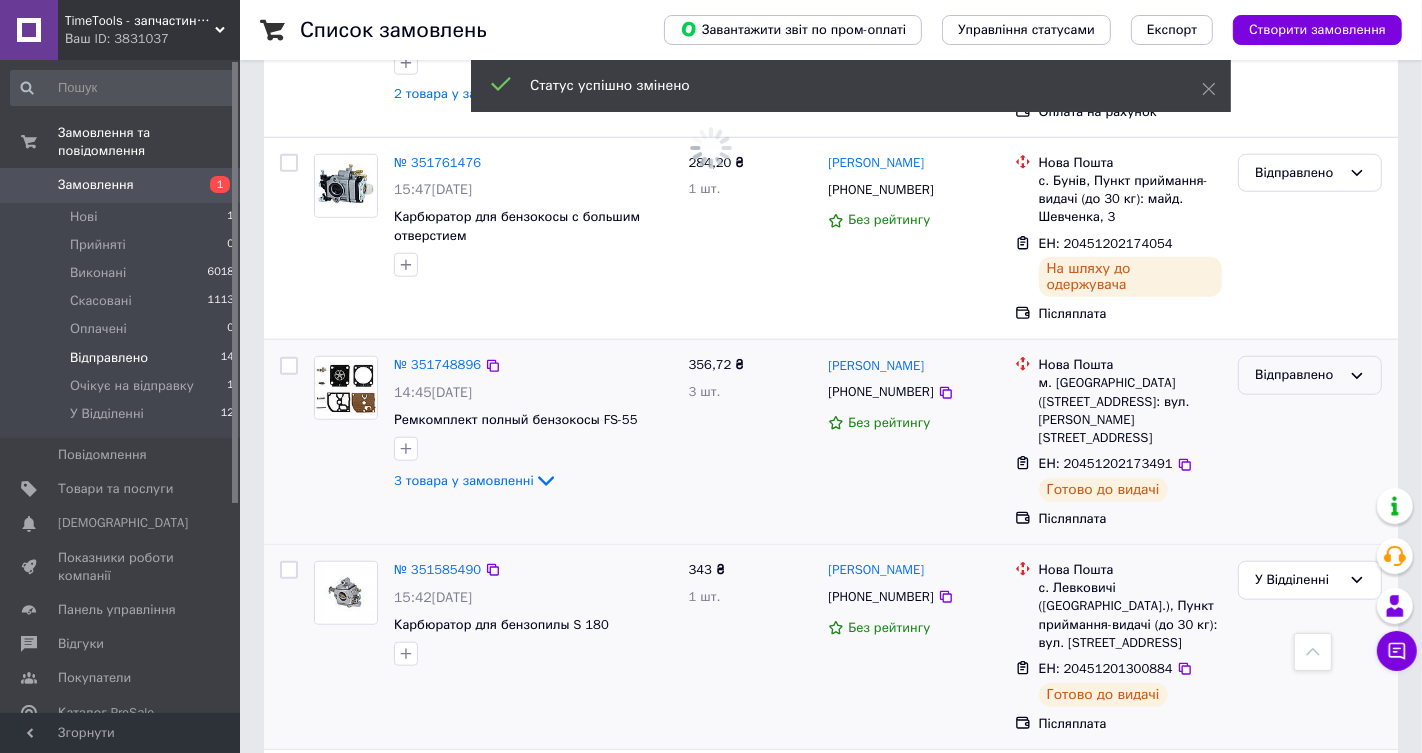 click on "Відправлено" at bounding box center [1298, 375] 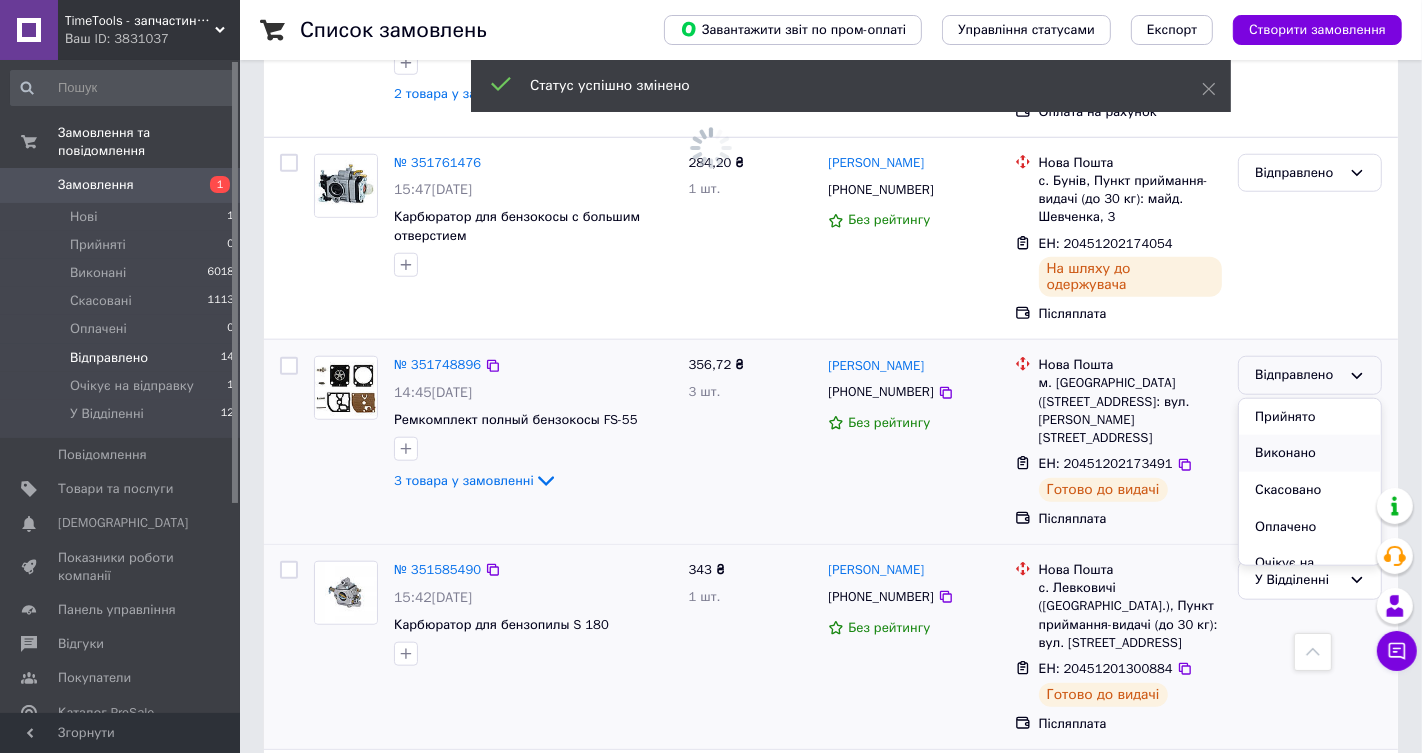scroll, scrollTop: 73, scrollLeft: 0, axis: vertical 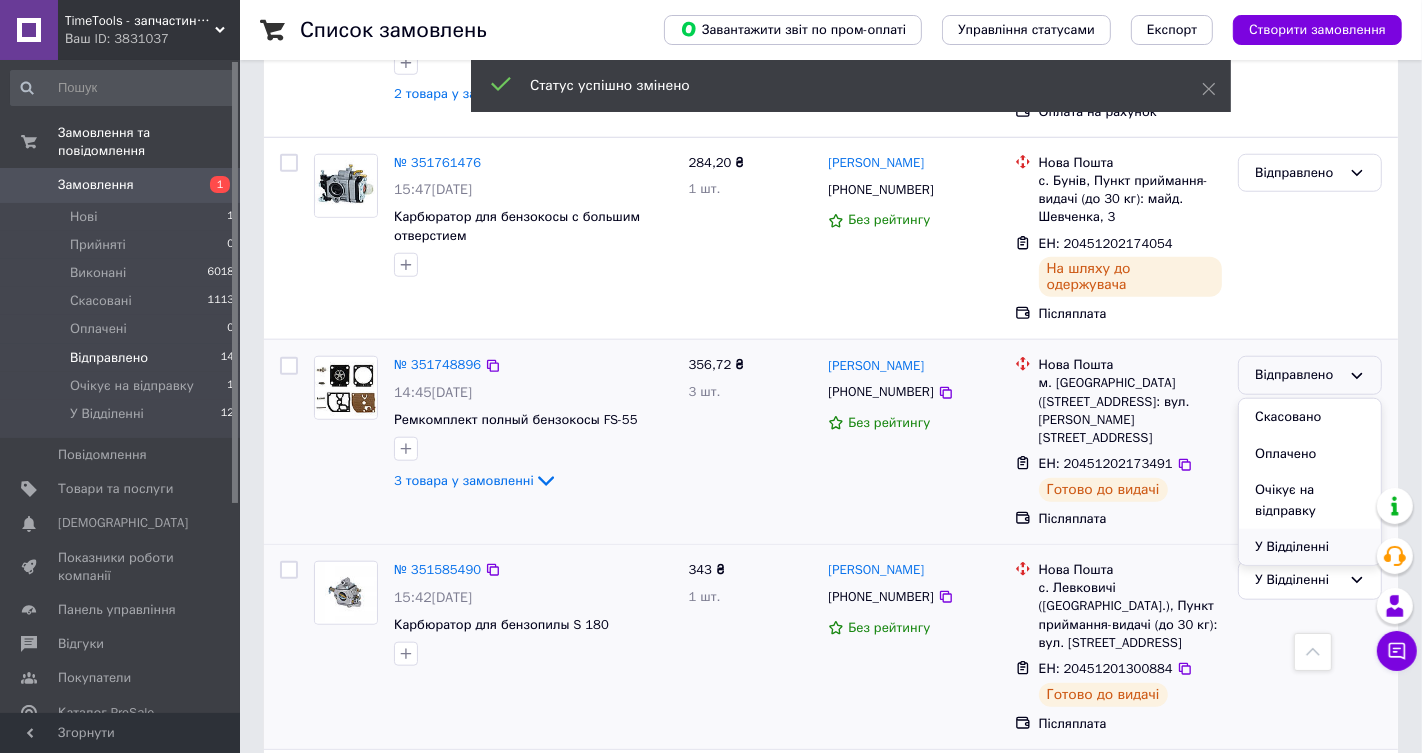 click on "У Відділенні" at bounding box center (1310, 547) 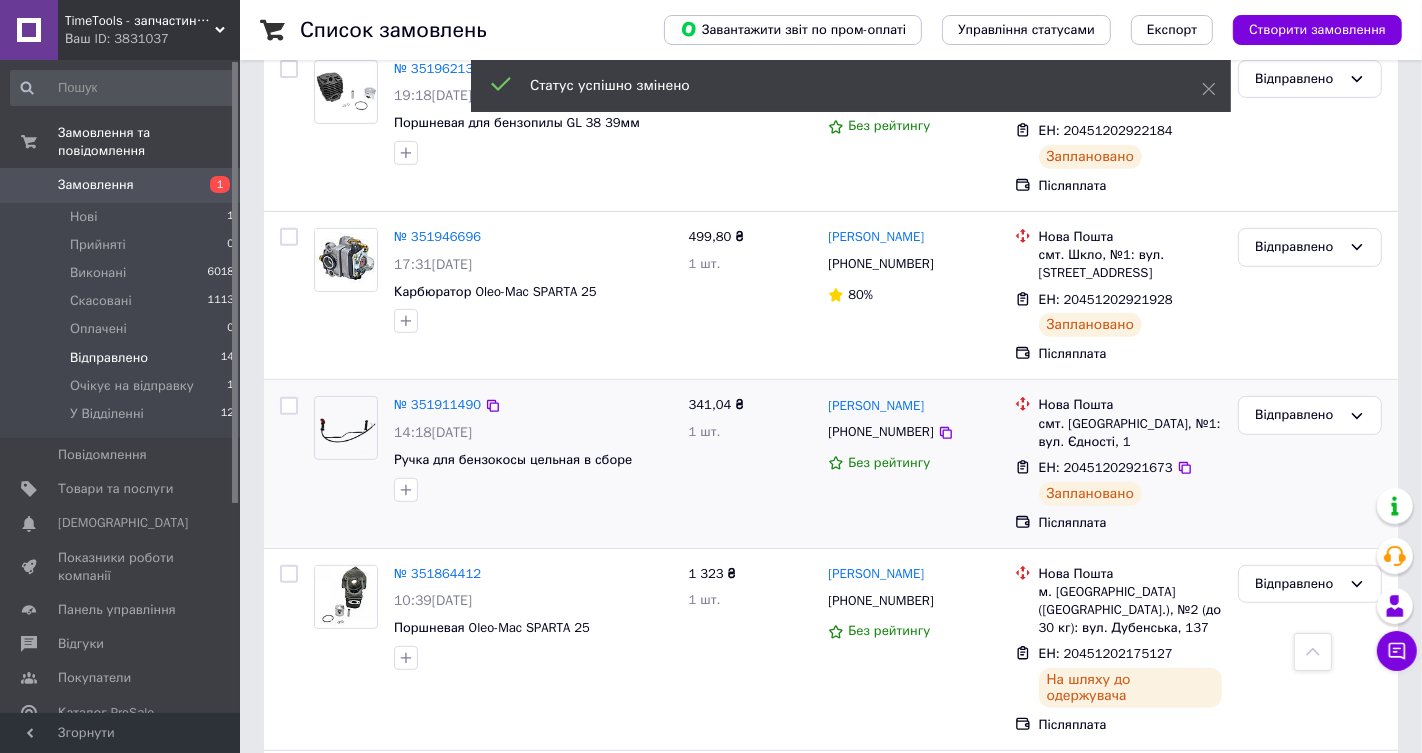 scroll, scrollTop: 0, scrollLeft: 0, axis: both 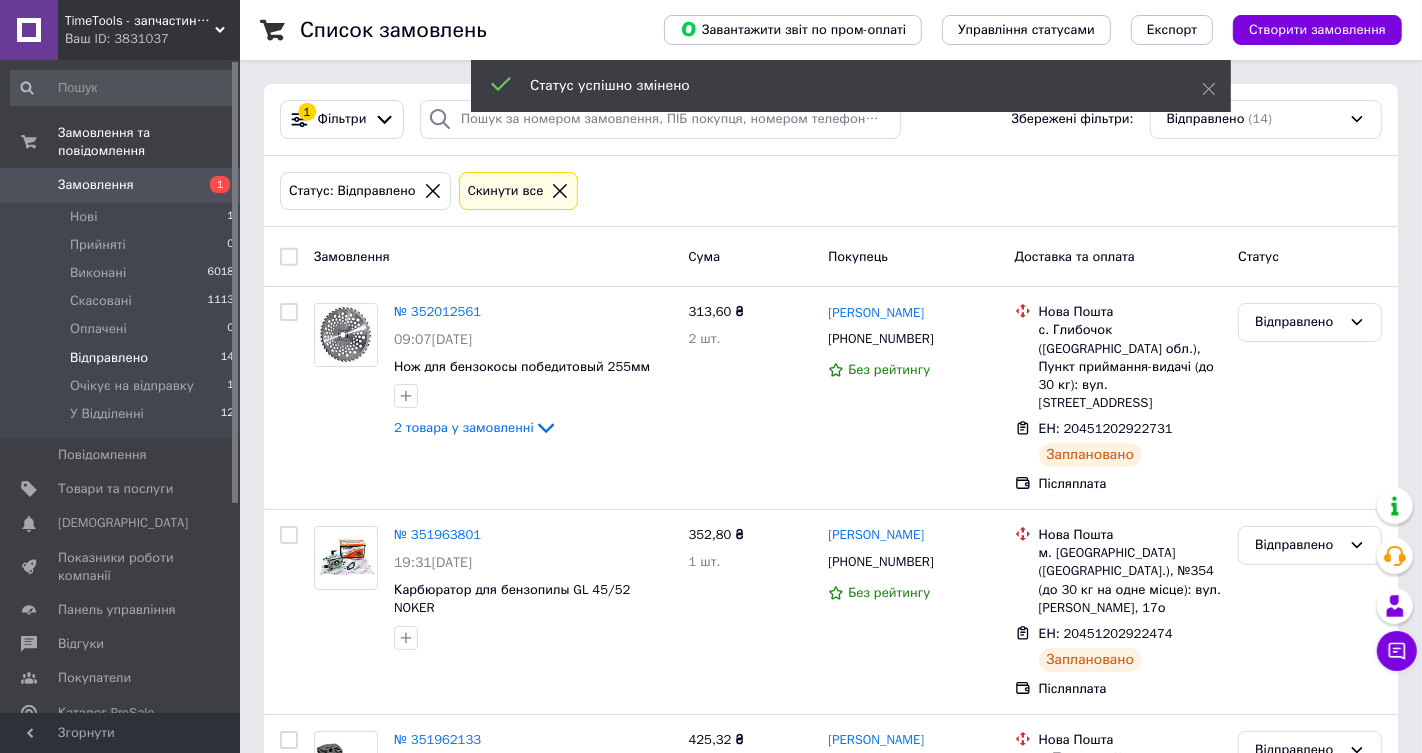 click on "Замовлення" at bounding box center [121, 185] 